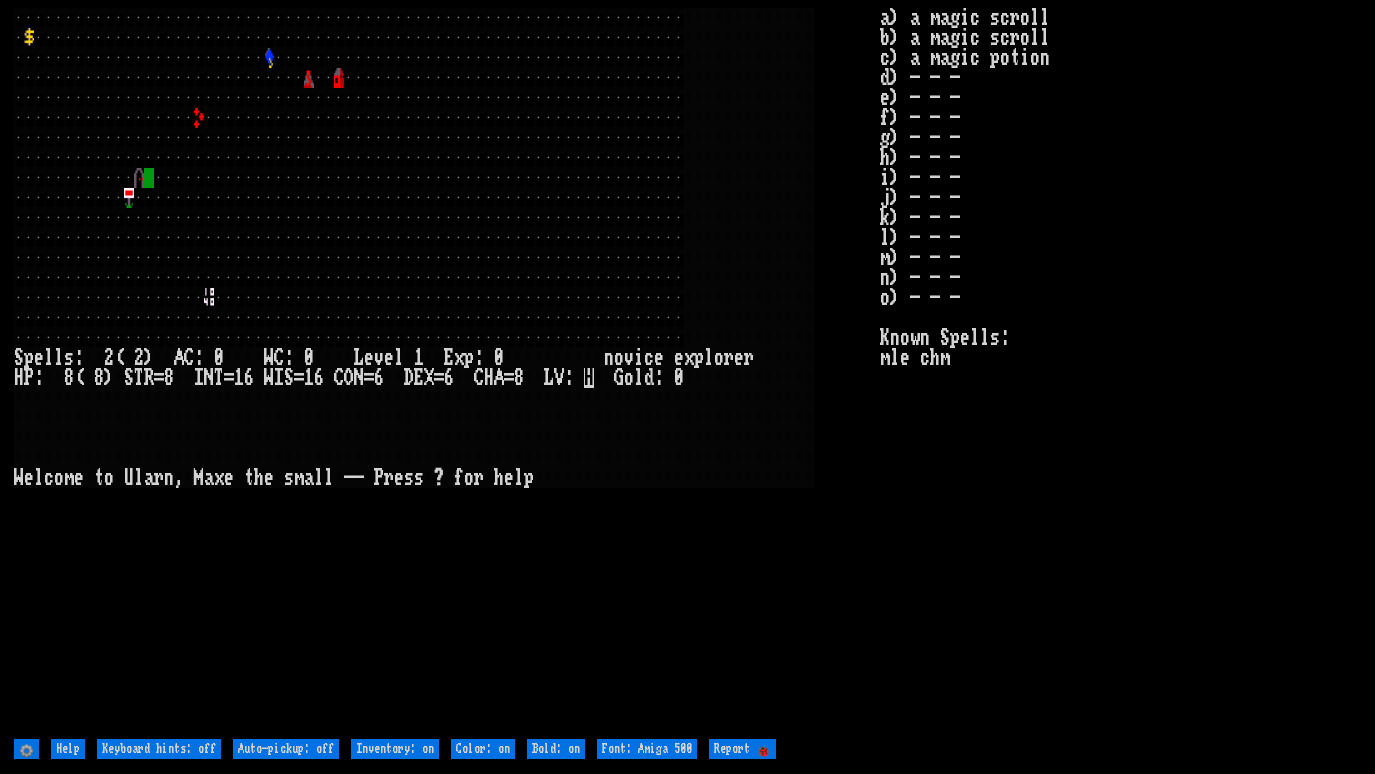 scroll, scrollTop: 0, scrollLeft: 0, axis: both 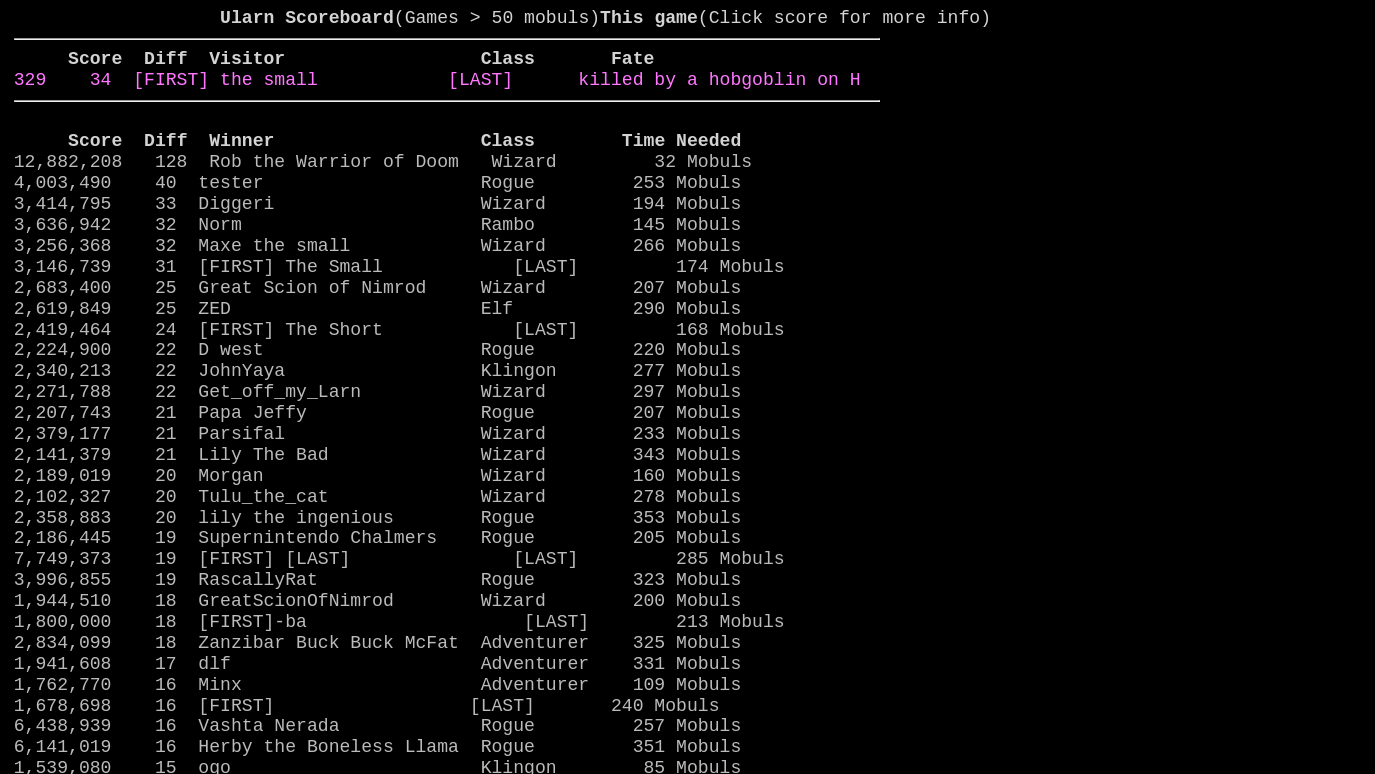 click on "329    34  Maxe the small            Wizard      killed by a hobgoblin on H" at bounding box center [437, 80] 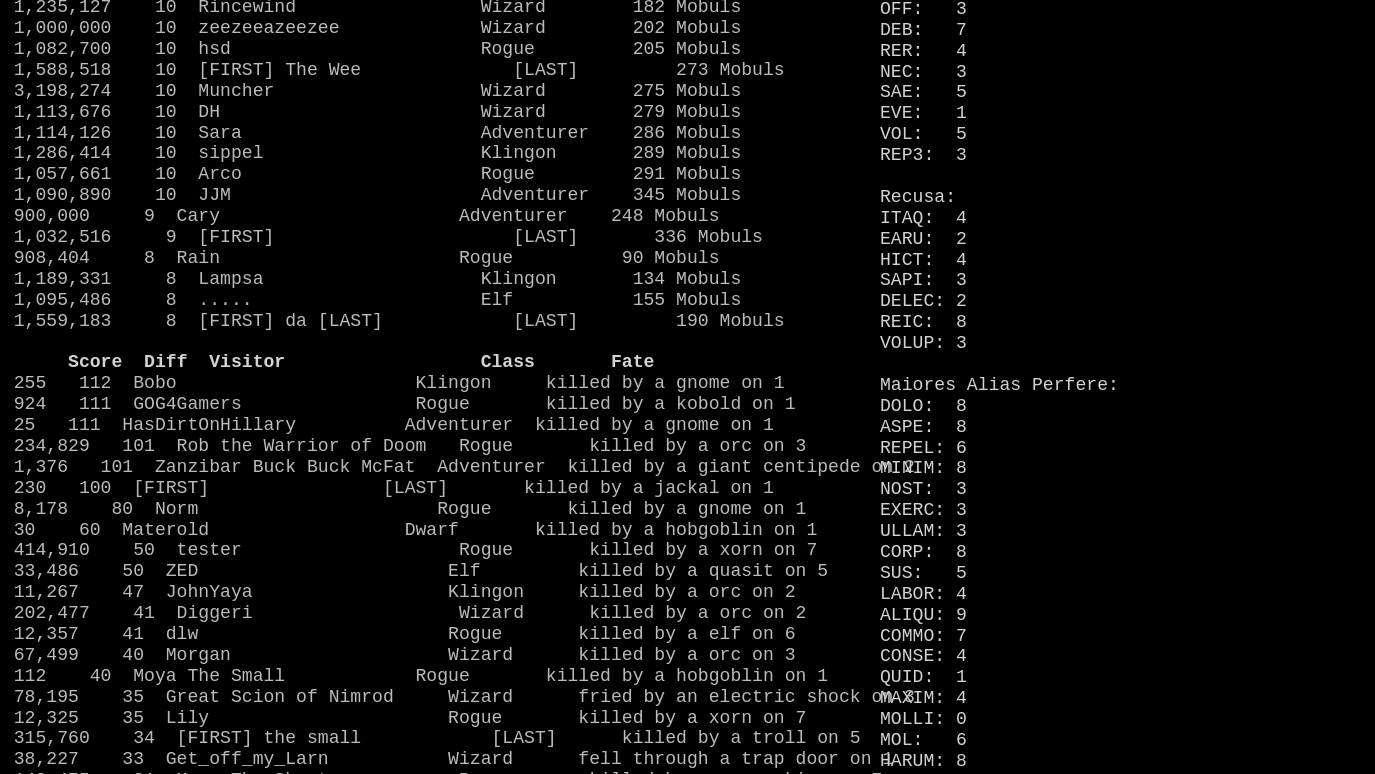 scroll, scrollTop: 1336, scrollLeft: 0, axis: vertical 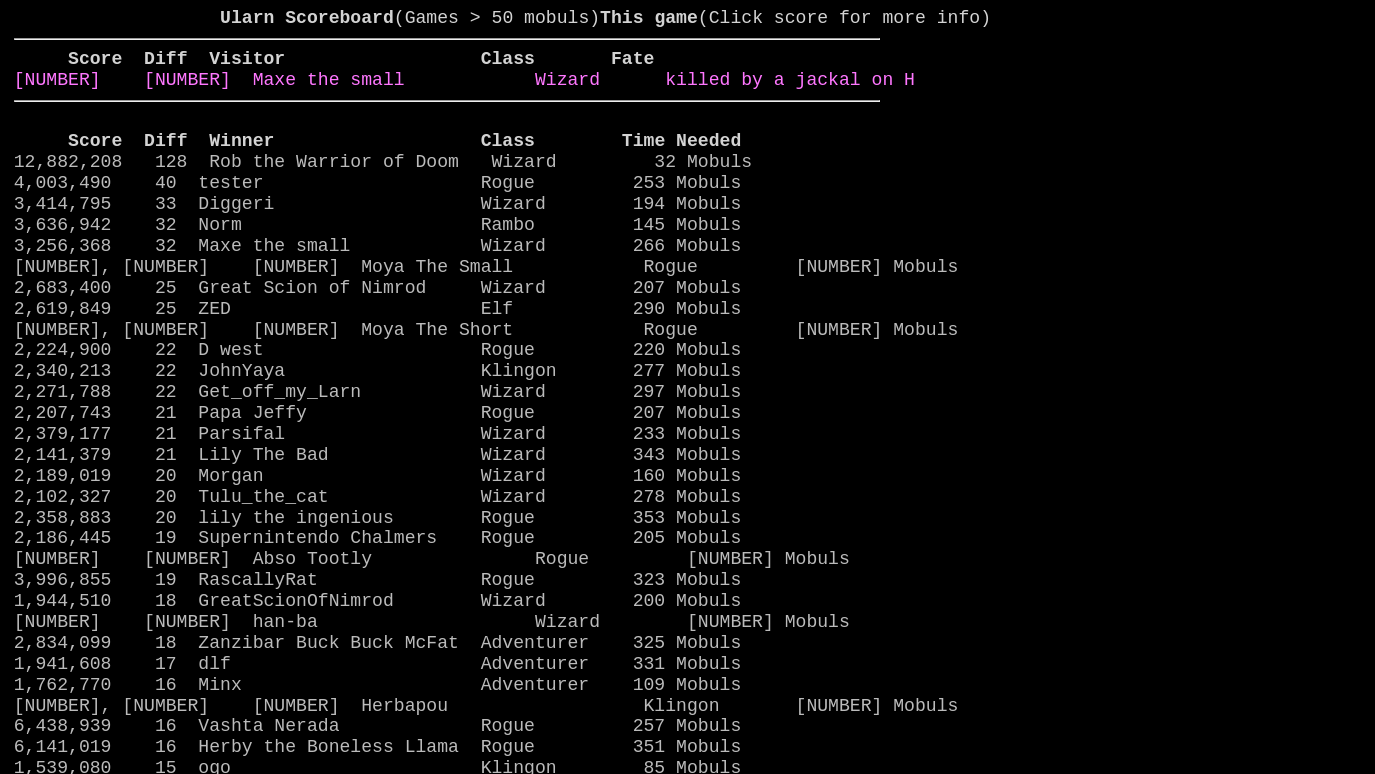 click on "[NUMBER]    [NUMBER]  Maxe the small            Wizard      killed by a jackal on H" at bounding box center (464, 80) 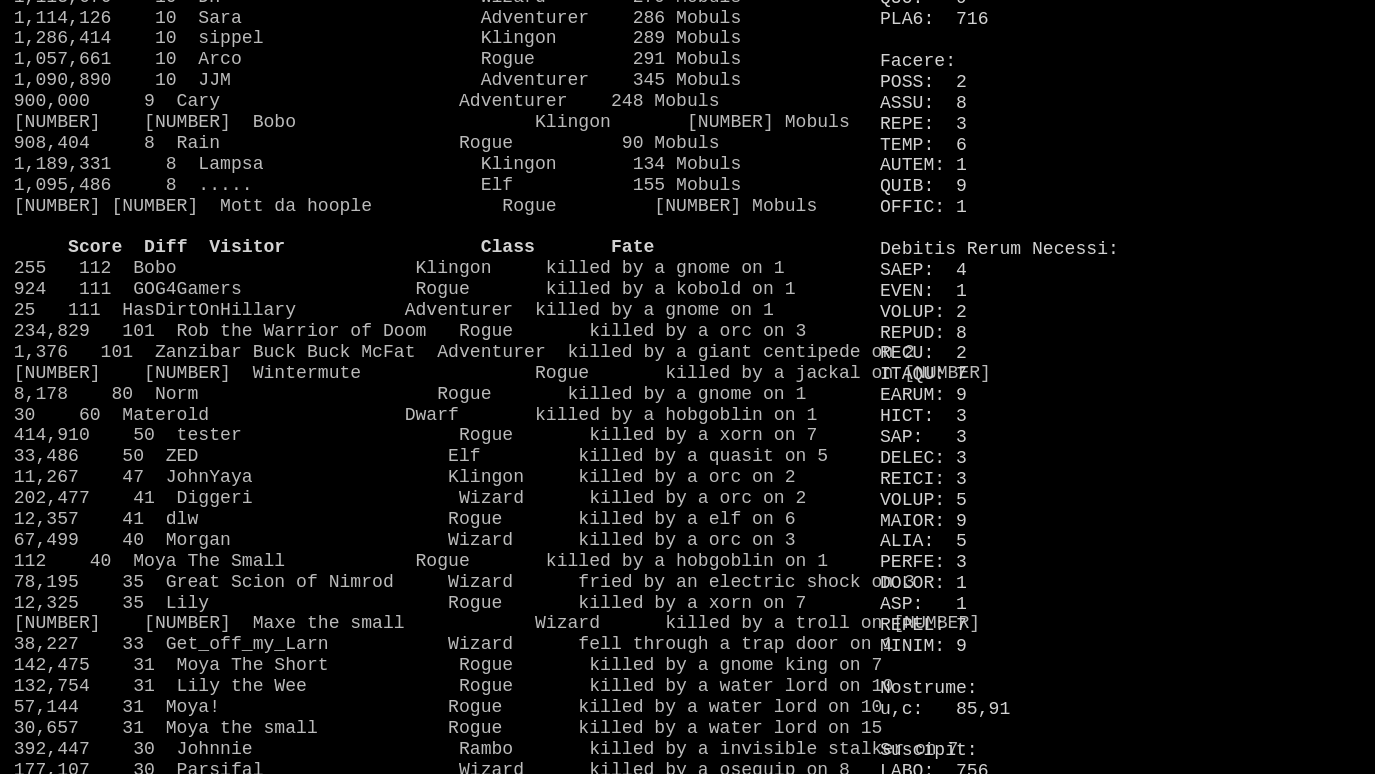 scroll, scrollTop: 1446, scrollLeft: 0, axis: vertical 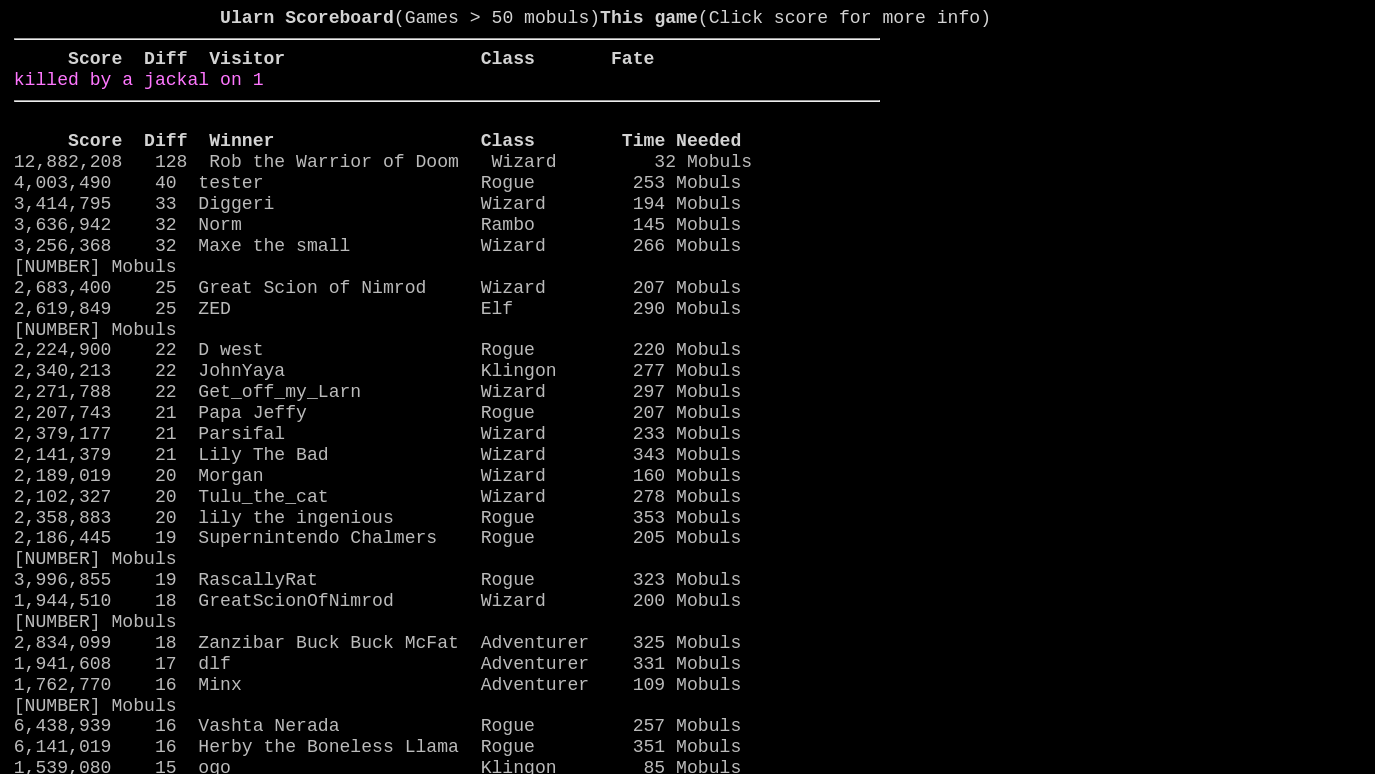 click on "400    34  Maxe the small            Wizard      killed by a jackal on 1" at bounding box center (139, 80) 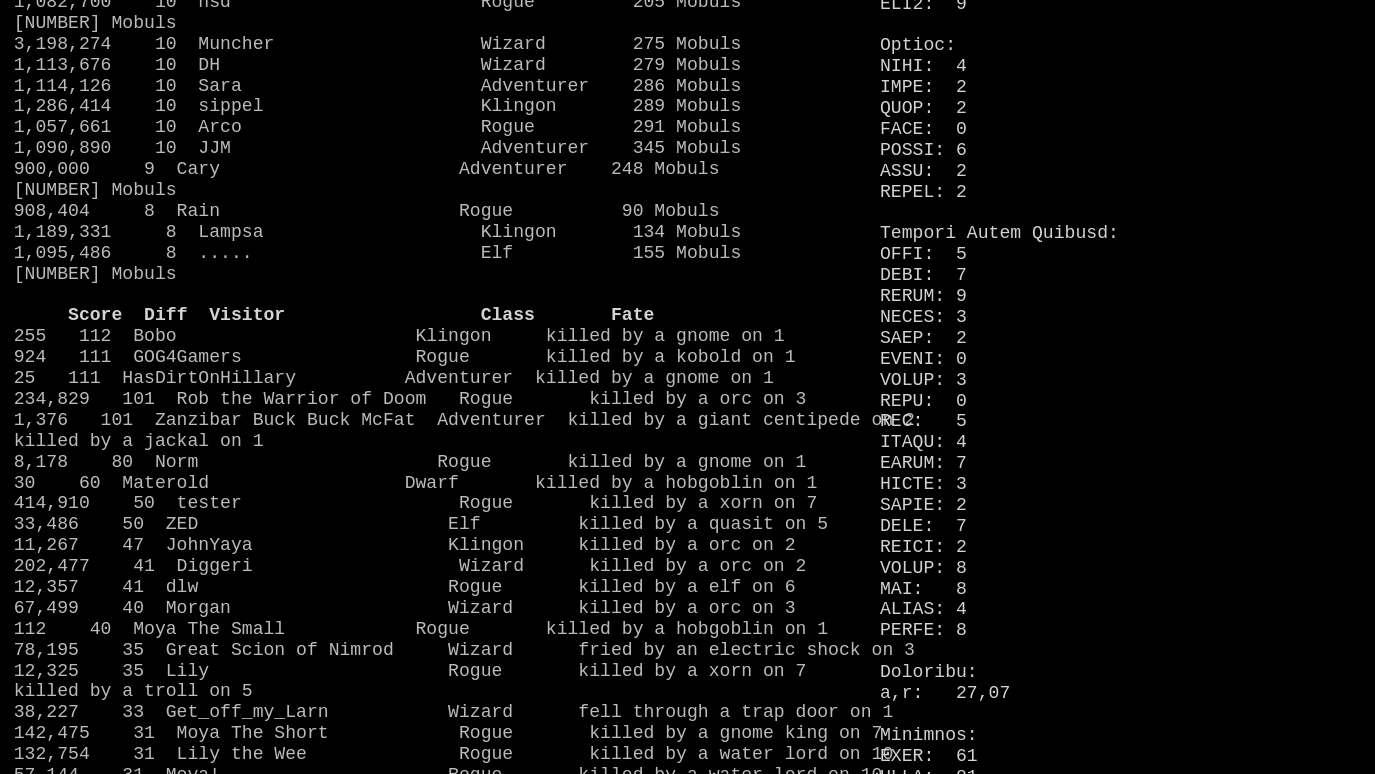 scroll, scrollTop: 1387, scrollLeft: 0, axis: vertical 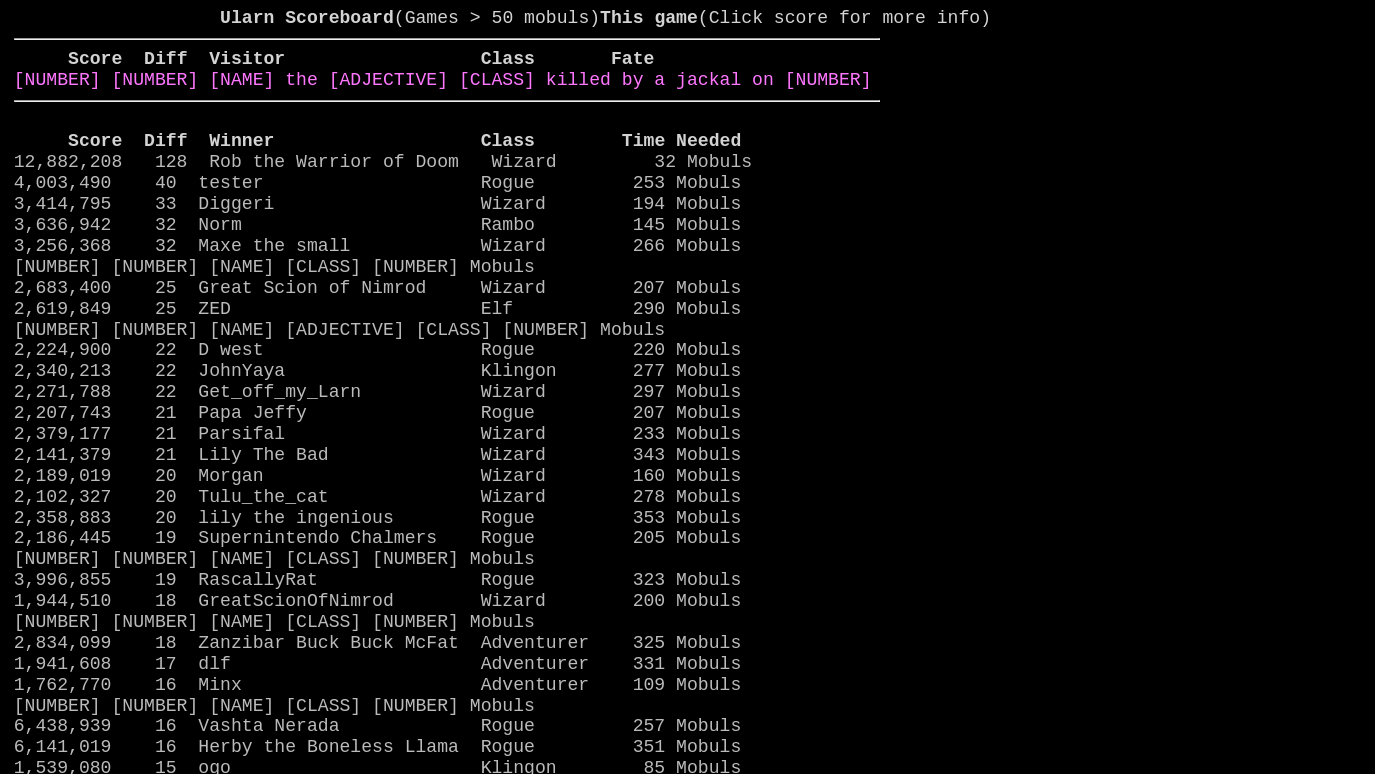 click on "[NUMBER] [NUMBER] [NAME] the [ADJECTIVE] [CLASS] killed by a jackal on [NUMBER]" at bounding box center [443, 80] 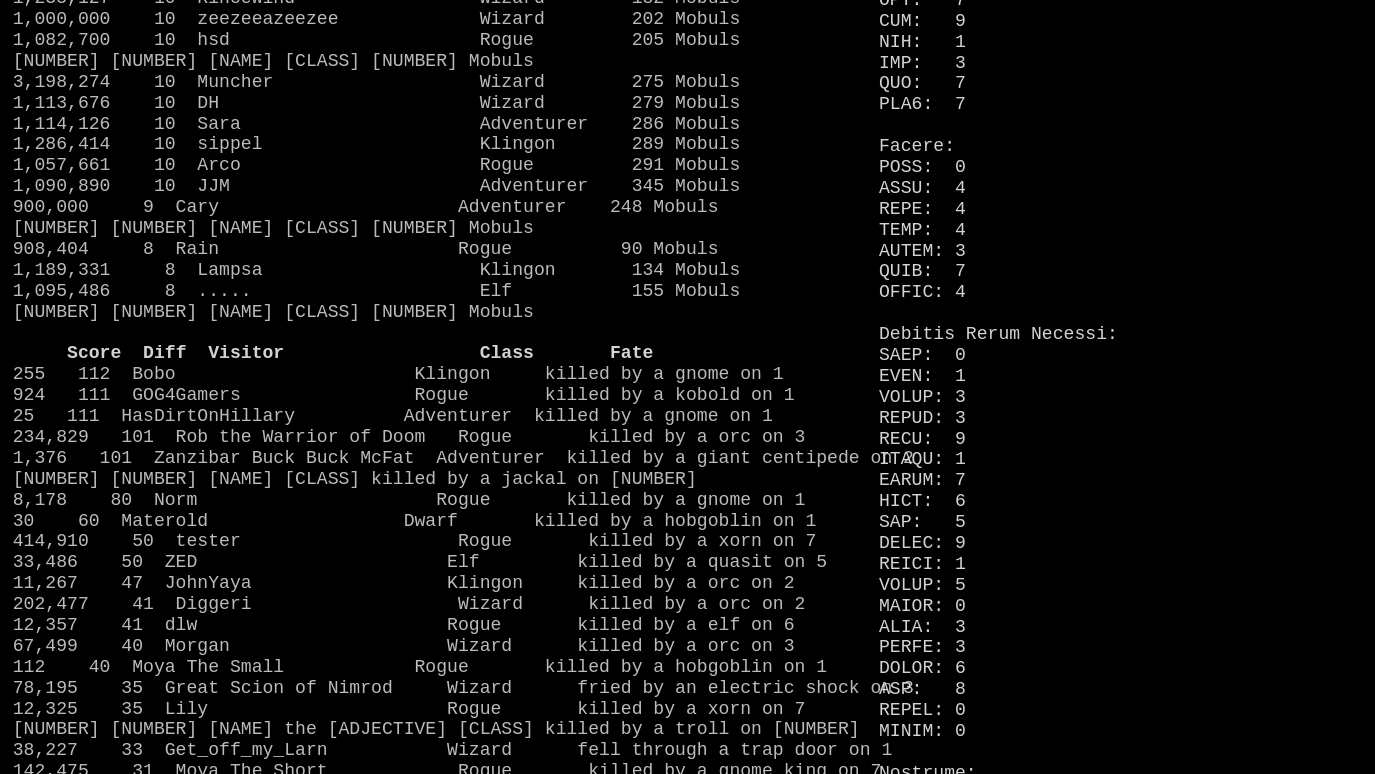scroll, scrollTop: 1335, scrollLeft: 1, axis: both 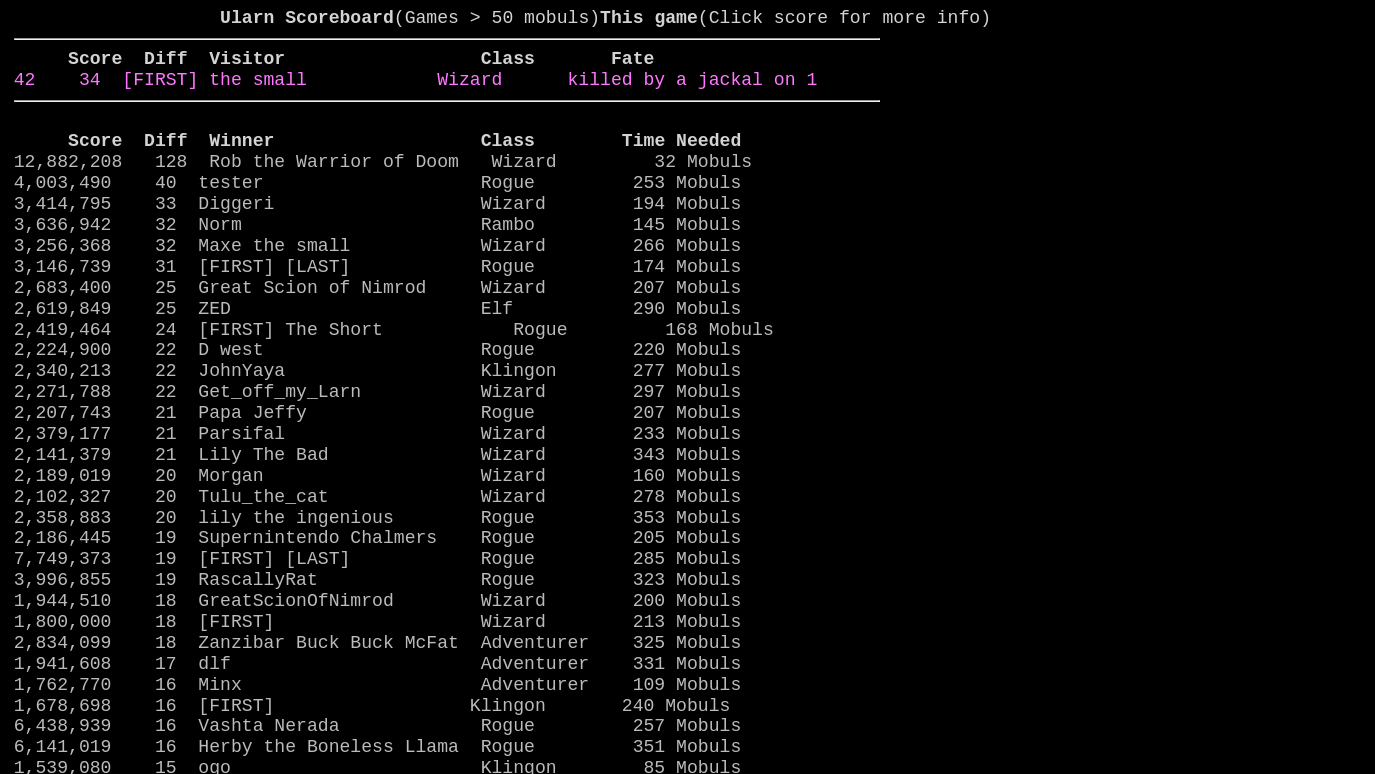 click on "42    34  Maxe the small            Wizard      killed by a jackal on 1" at bounding box center (416, 80) 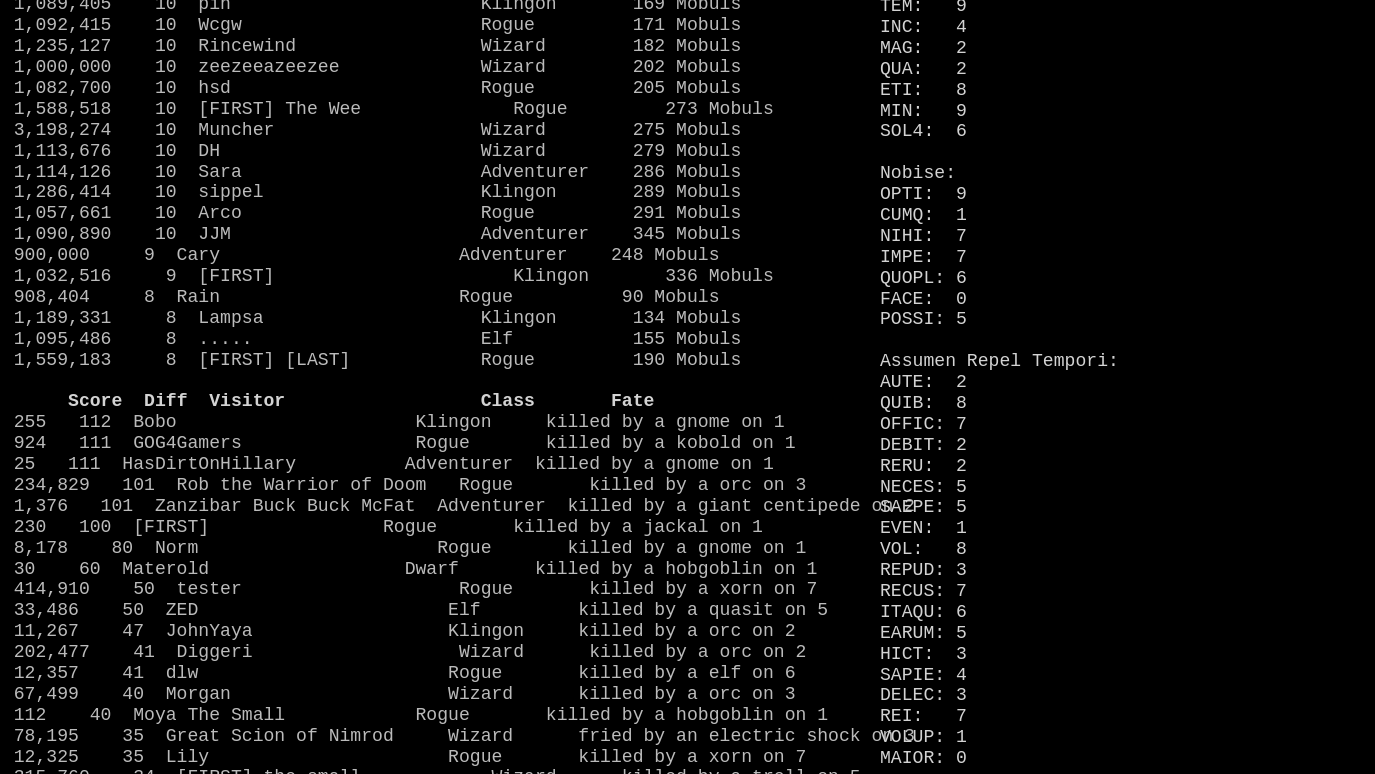 scroll, scrollTop: 1294, scrollLeft: 0, axis: vertical 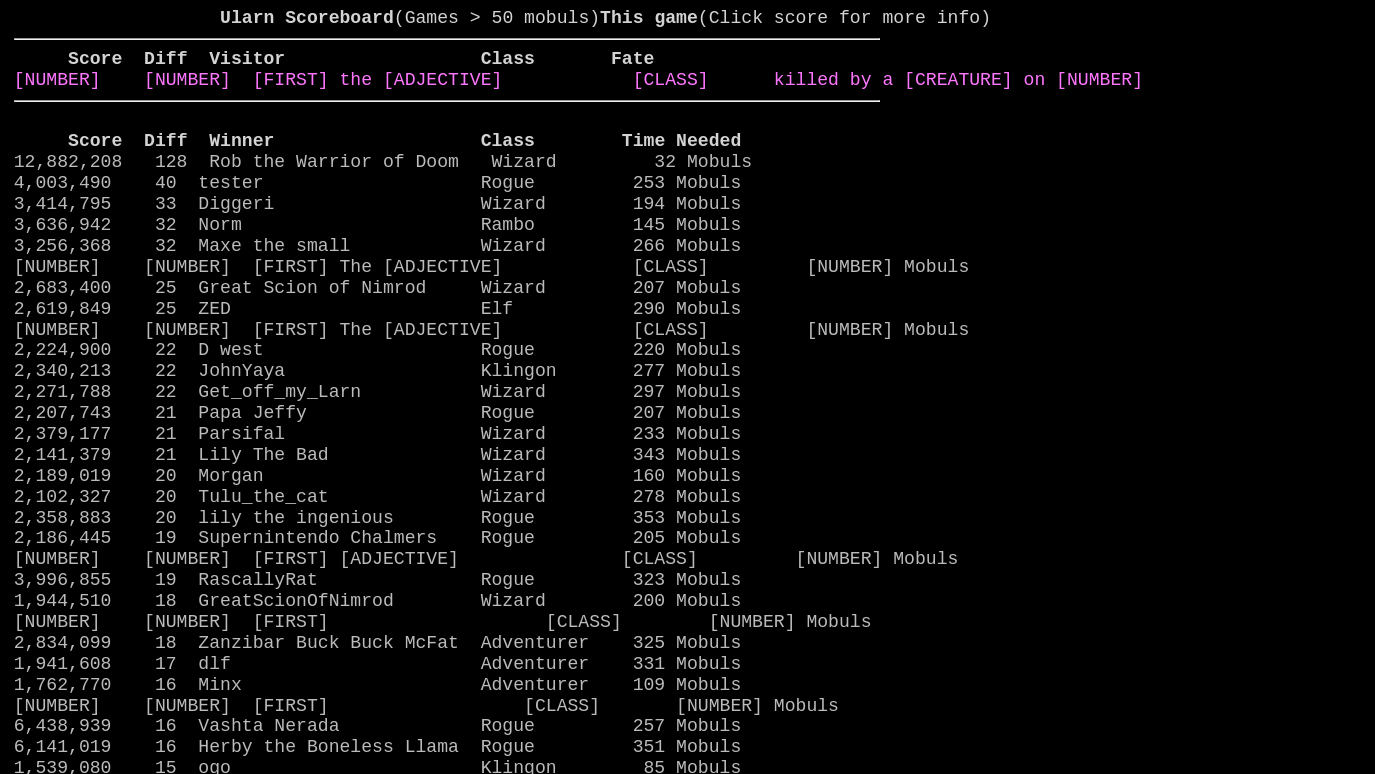 click on "80    34  Maxe the small            Wizard      killed by a jackal on 1" at bounding box center (578, 80) 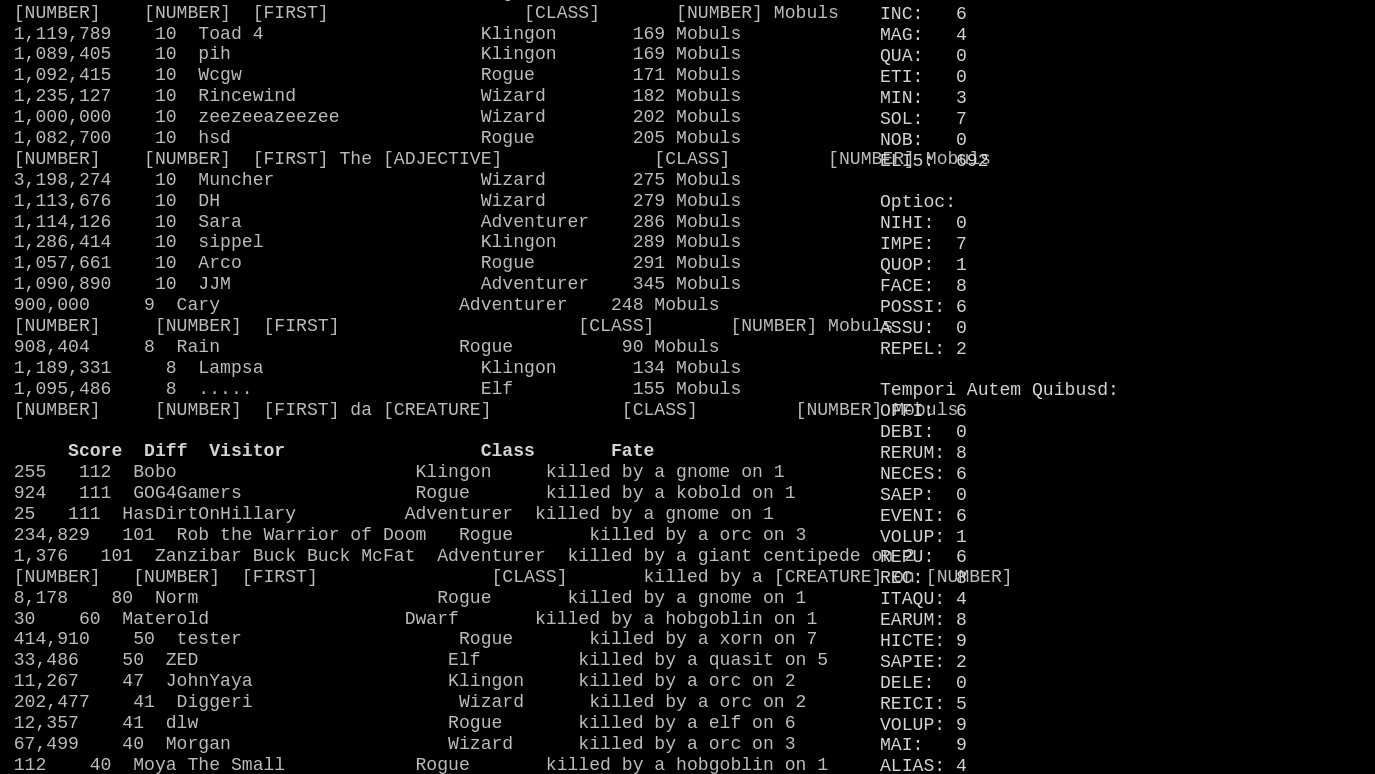scroll, scrollTop: 1238, scrollLeft: 0, axis: vertical 